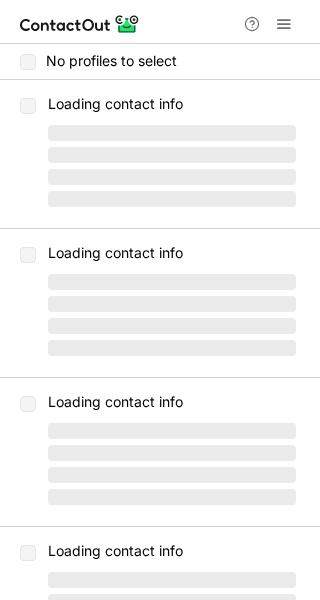 scroll, scrollTop: 0, scrollLeft: 0, axis: both 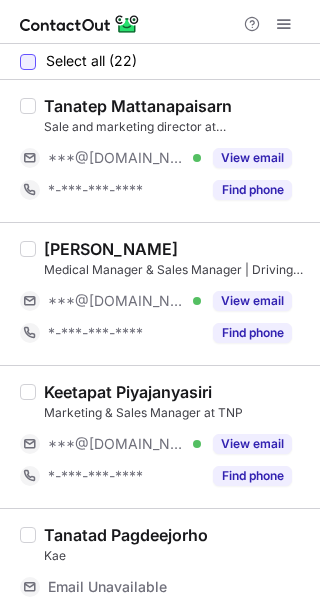 click at bounding box center (28, 62) 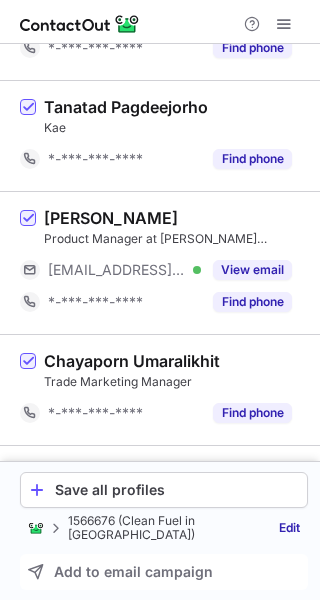 scroll, scrollTop: 0, scrollLeft: 0, axis: both 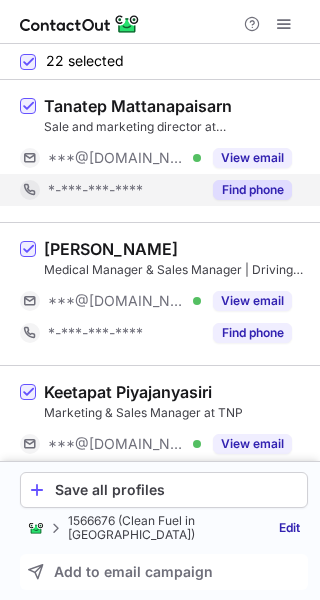 click on "Find phone" at bounding box center [252, 190] 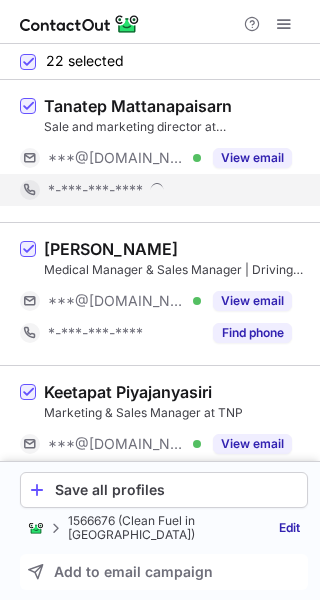 click on "*-***-***-****" at bounding box center [170, 190] 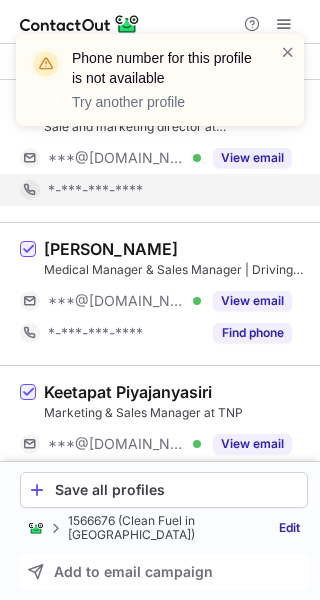 scroll, scrollTop: 100, scrollLeft: 0, axis: vertical 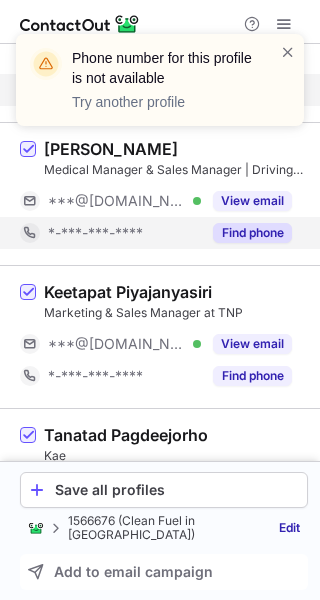 click on "Find phone" at bounding box center [252, 233] 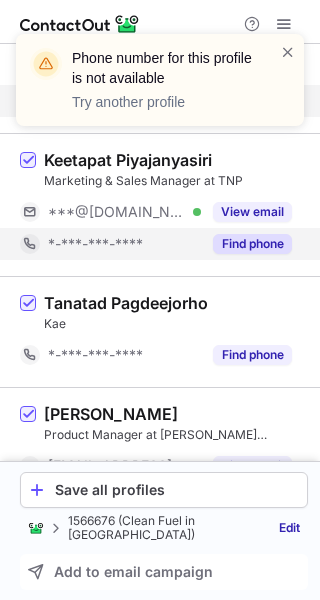 scroll, scrollTop: 168, scrollLeft: 0, axis: vertical 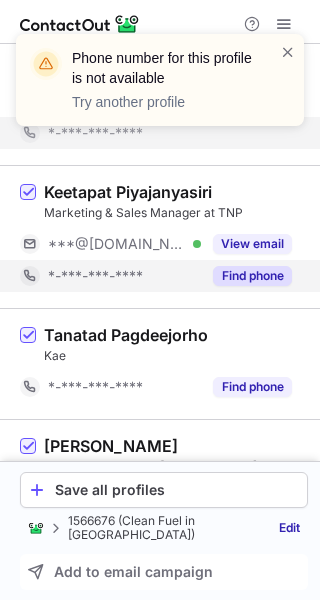 click on "Find phone" at bounding box center [252, 276] 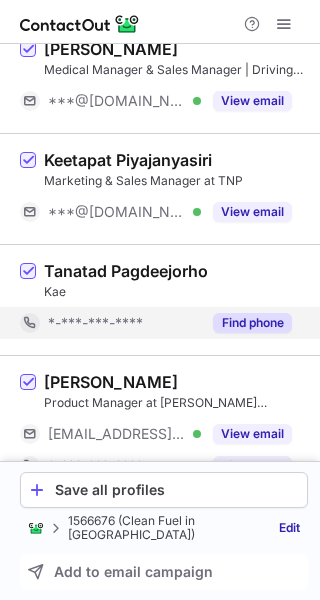 click on "Find phone" at bounding box center [252, 323] 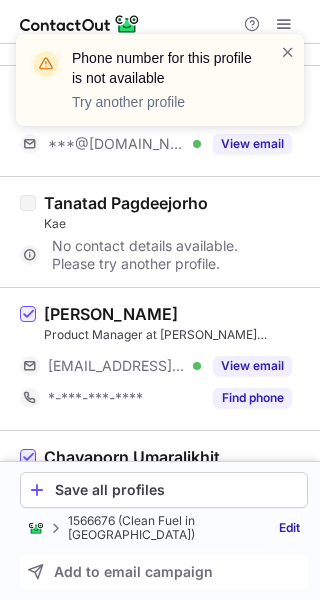 scroll, scrollTop: 268, scrollLeft: 0, axis: vertical 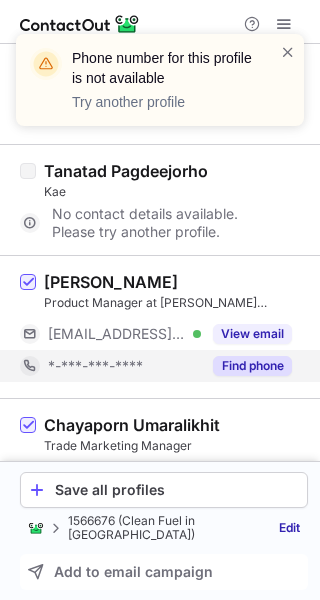 click on "Find phone" at bounding box center (252, 366) 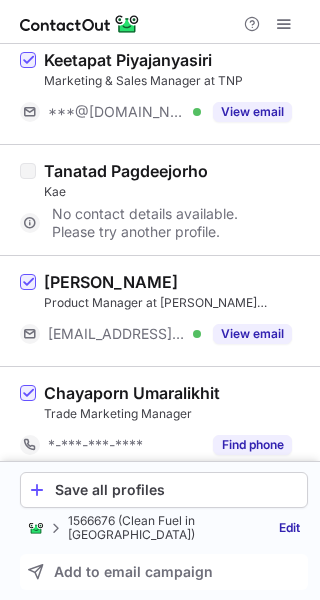 scroll, scrollTop: 368, scrollLeft: 0, axis: vertical 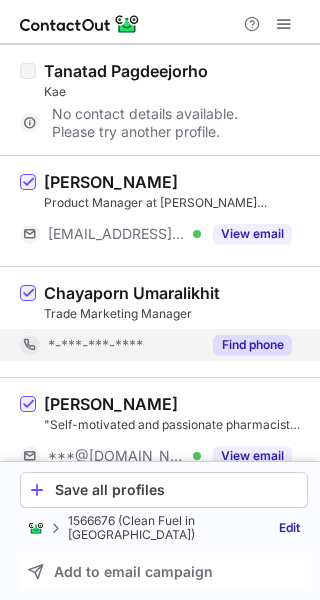 click on "Find phone" at bounding box center [252, 345] 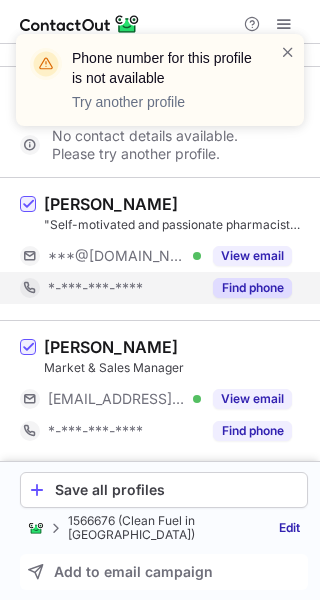 scroll, scrollTop: 468, scrollLeft: 0, axis: vertical 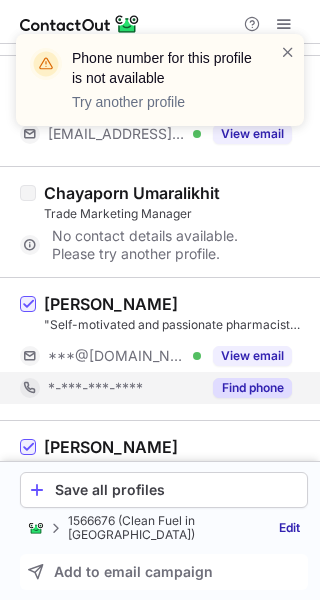 click on "Find phone" at bounding box center [252, 388] 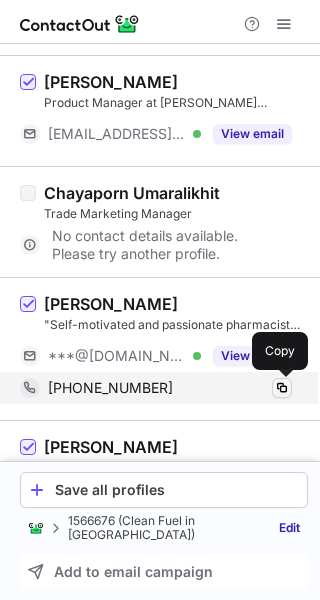 click at bounding box center (282, 388) 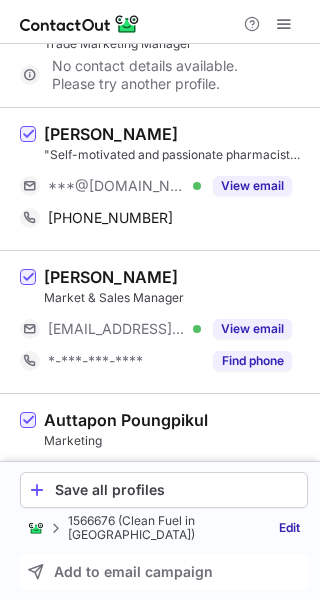 scroll, scrollTop: 668, scrollLeft: 0, axis: vertical 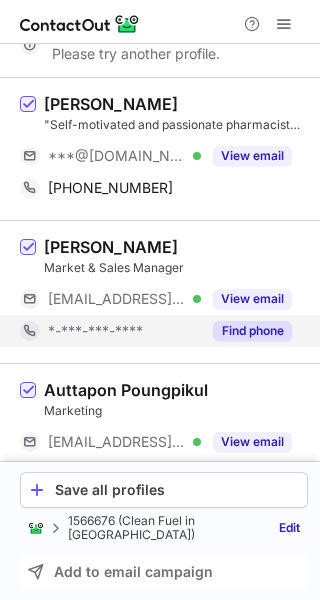click on "Find phone" at bounding box center [252, 331] 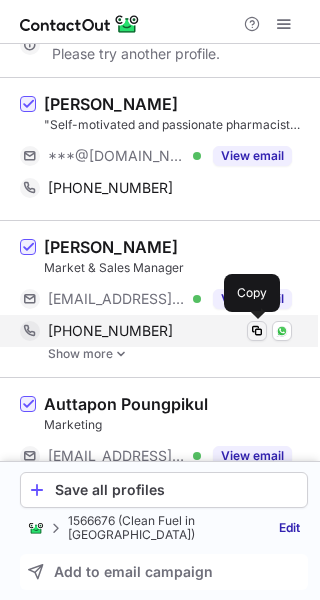 click at bounding box center [257, 331] 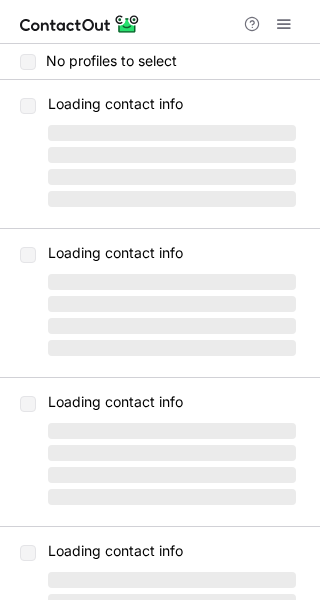 scroll, scrollTop: 0, scrollLeft: 0, axis: both 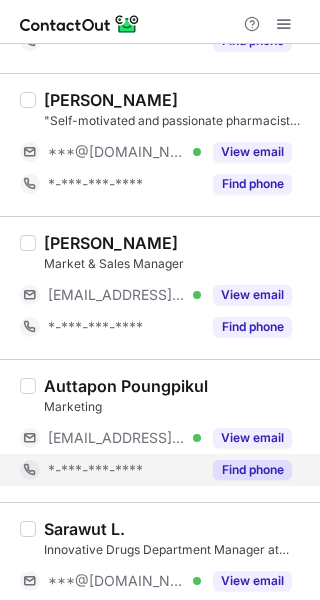 click on "Find phone" at bounding box center (252, 470) 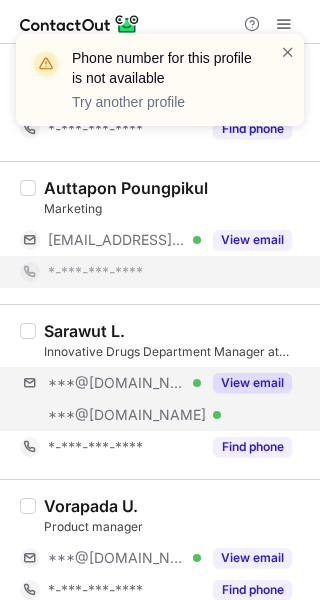 scroll, scrollTop: 1000, scrollLeft: 0, axis: vertical 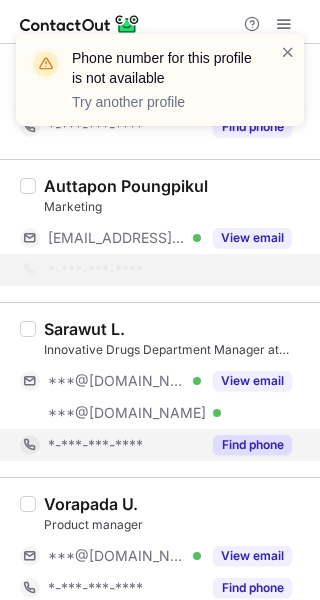 click on "Find phone" at bounding box center [252, 445] 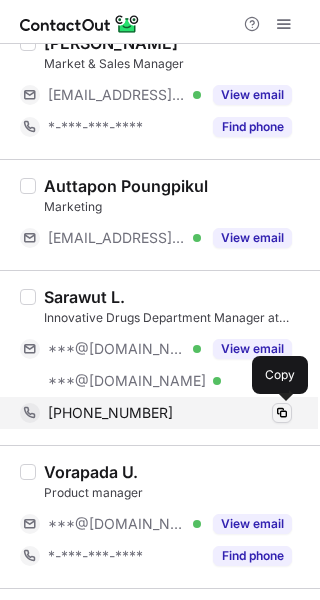 click at bounding box center (282, 413) 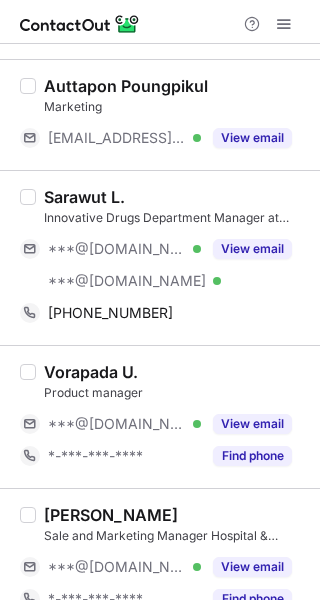 scroll, scrollTop: 1200, scrollLeft: 0, axis: vertical 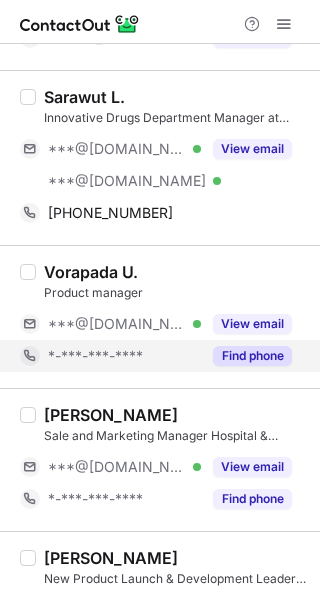 click on "Find phone" at bounding box center (252, 356) 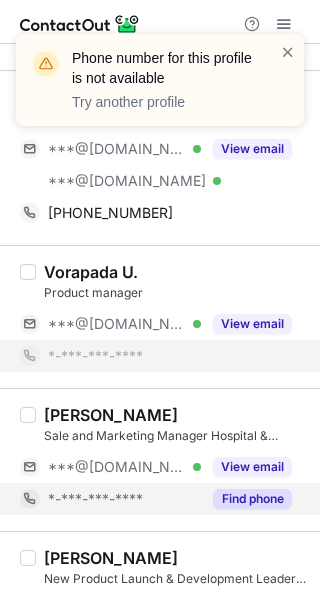 click on "Find phone" at bounding box center (252, 499) 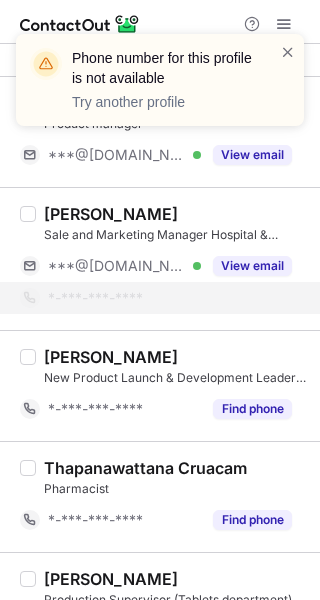 scroll, scrollTop: 1400, scrollLeft: 0, axis: vertical 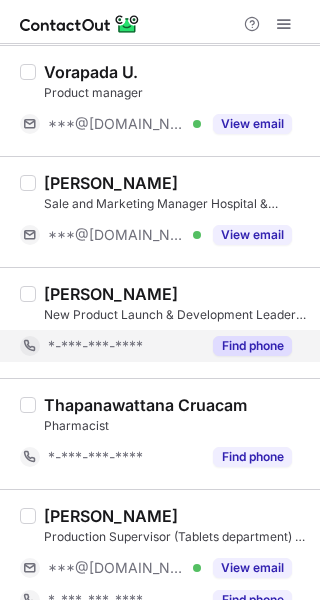 click on "Find phone" at bounding box center [246, 346] 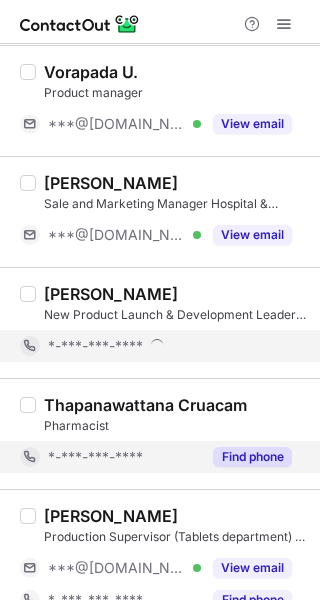 click on "Find phone" at bounding box center (252, 457) 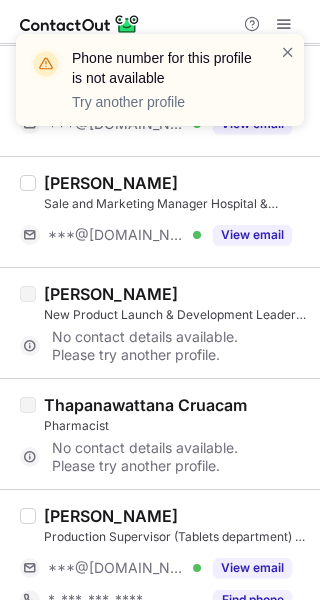 scroll, scrollTop: 1600, scrollLeft: 0, axis: vertical 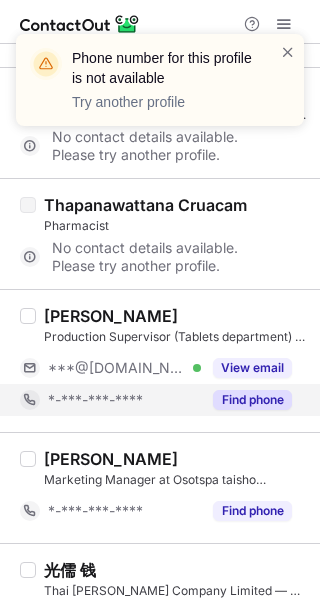 click on "Find phone" at bounding box center [252, 400] 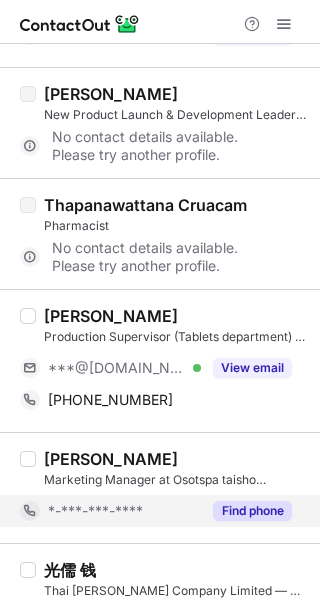 click on "Find phone" at bounding box center [252, 511] 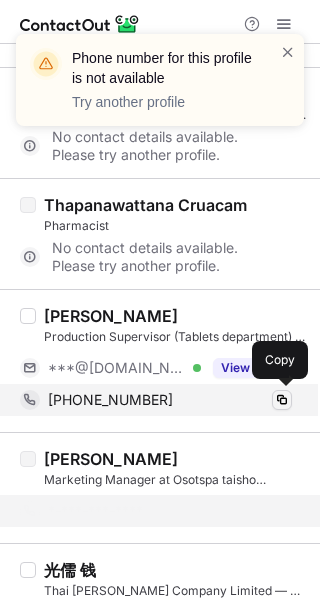 click at bounding box center (282, 400) 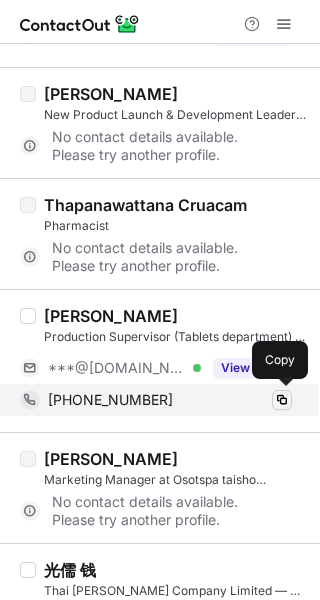click at bounding box center [282, 400] 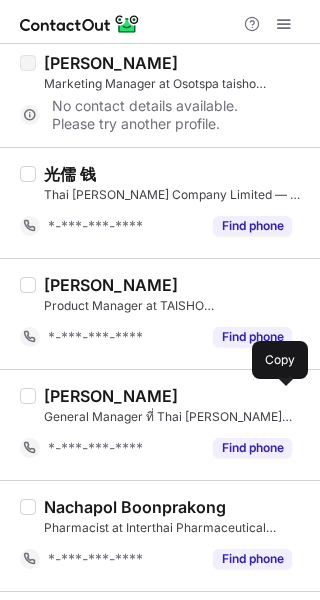 scroll, scrollTop: 2000, scrollLeft: 0, axis: vertical 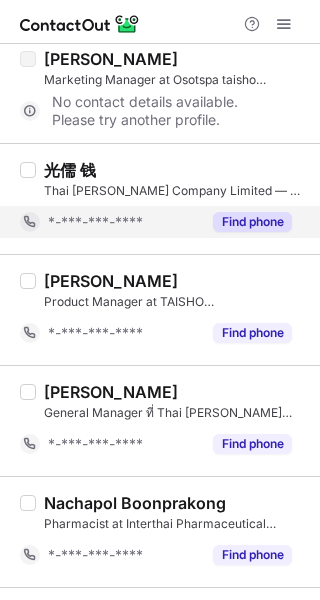 click on "Find phone" at bounding box center (252, 222) 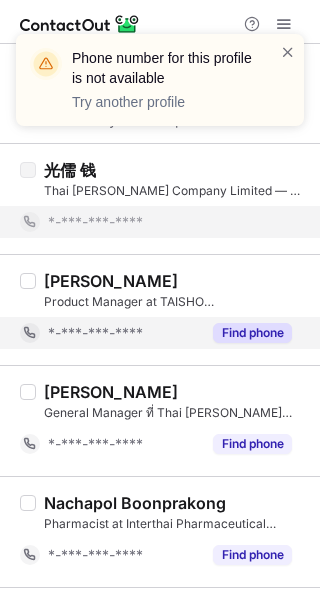 click on "Find phone" at bounding box center [252, 333] 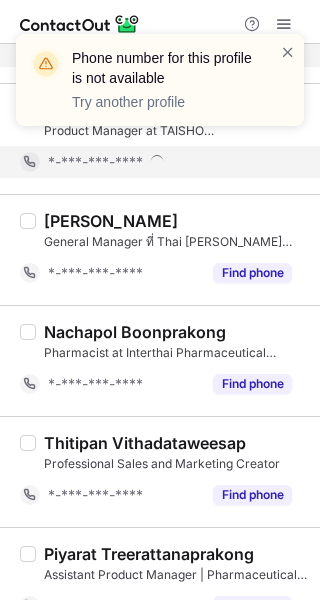 scroll, scrollTop: 2200, scrollLeft: 0, axis: vertical 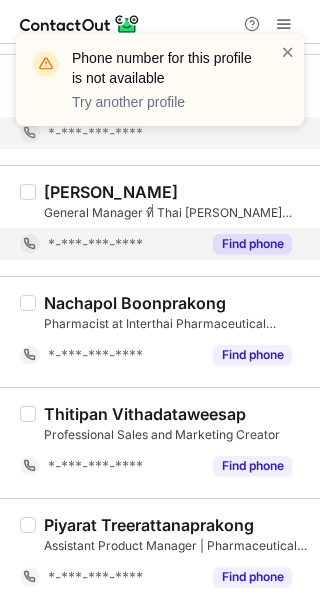 click on "Find phone" at bounding box center (246, 244) 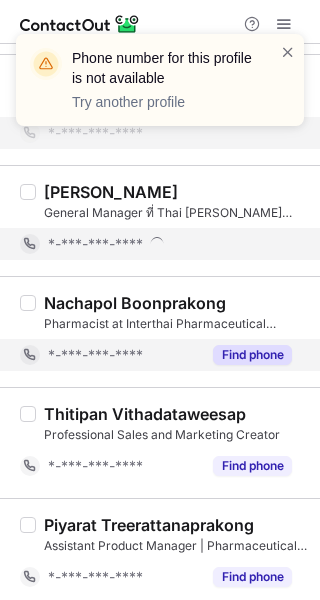 click on "Find phone" at bounding box center (252, 355) 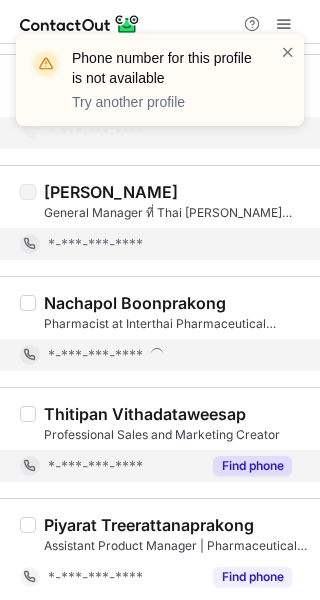 click on "Find phone" at bounding box center [252, 466] 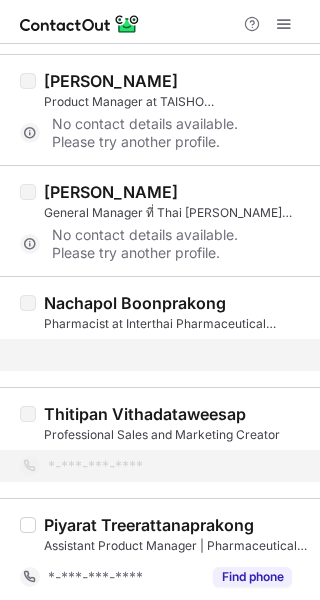 scroll, scrollTop: 2202, scrollLeft: 0, axis: vertical 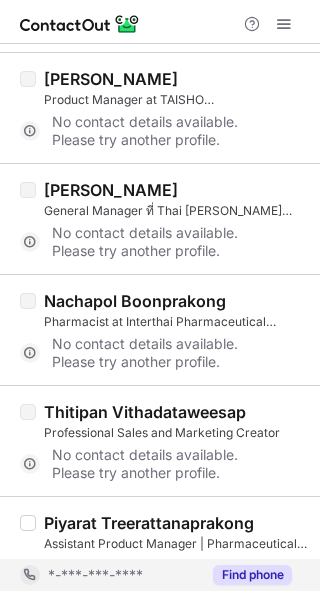 click on "Find phone" at bounding box center [252, 575] 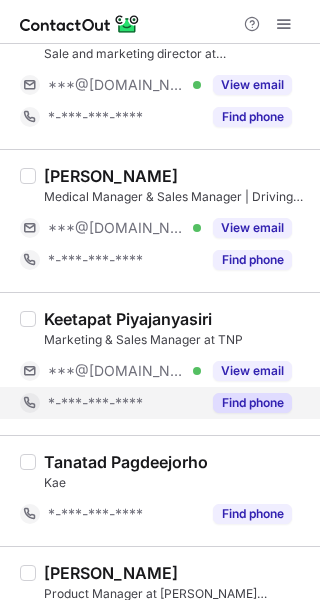 scroll, scrollTop: 0, scrollLeft: 0, axis: both 